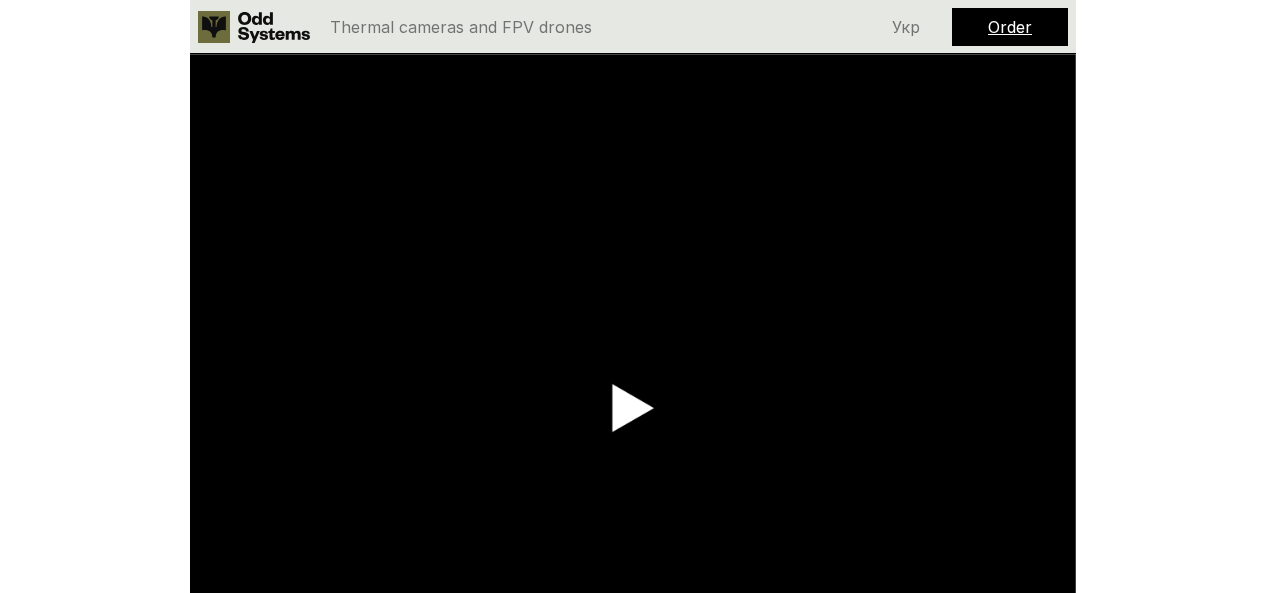 scroll, scrollTop: 0, scrollLeft: 0, axis: both 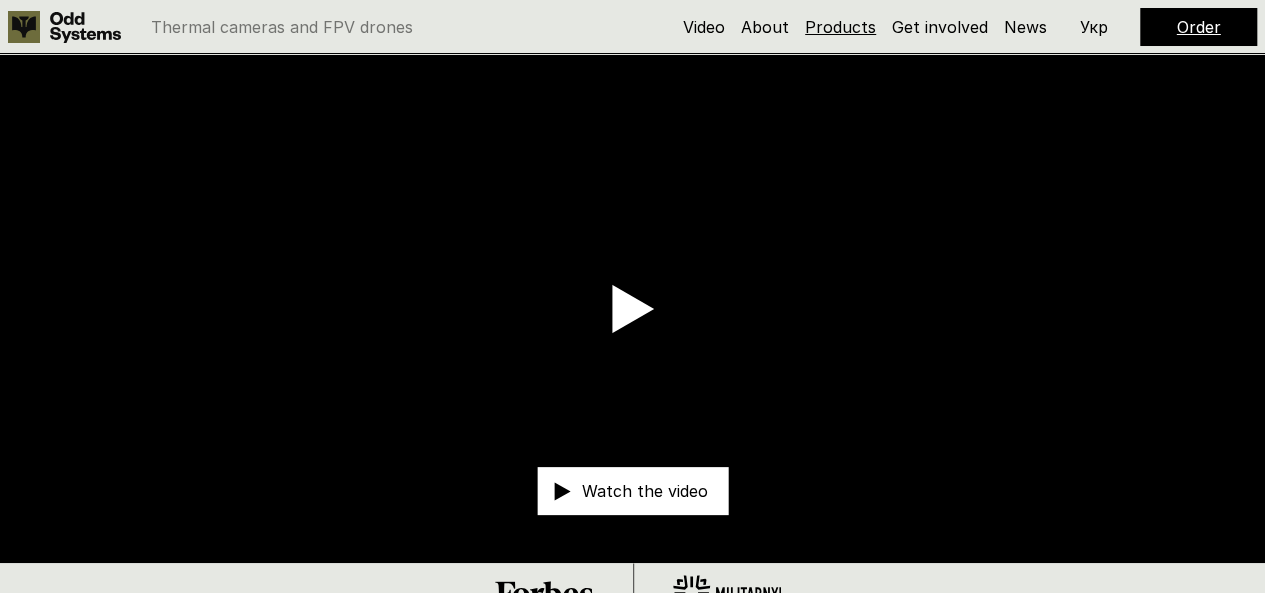 click on "Products" at bounding box center [840, 27] 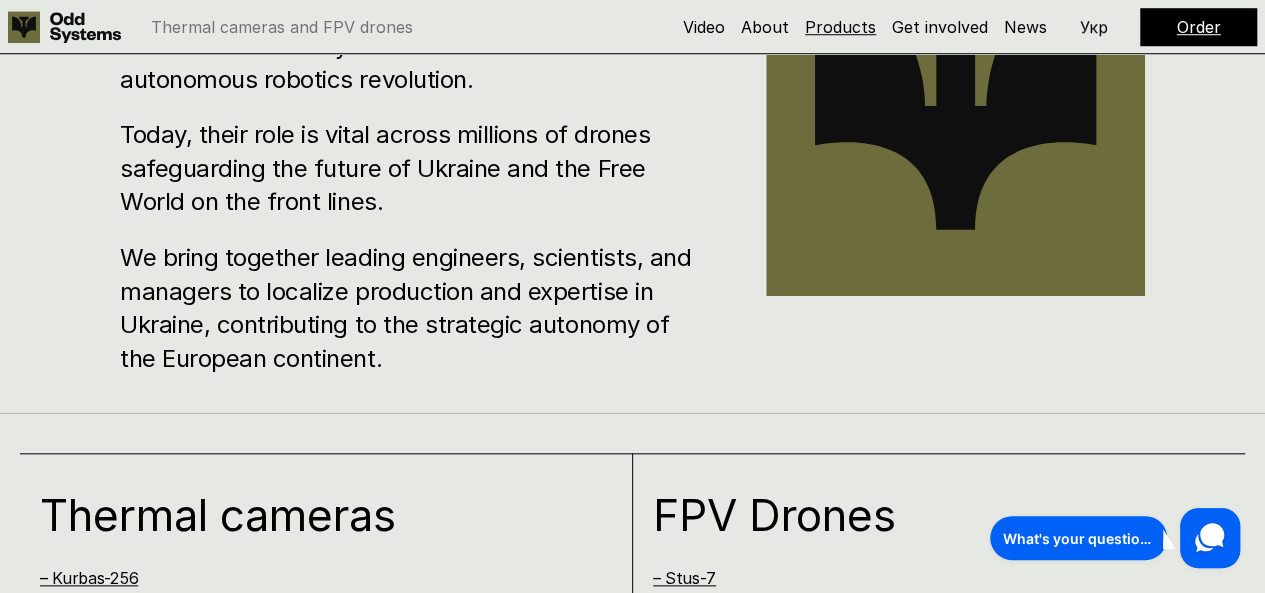 scroll, scrollTop: 1216, scrollLeft: 0, axis: vertical 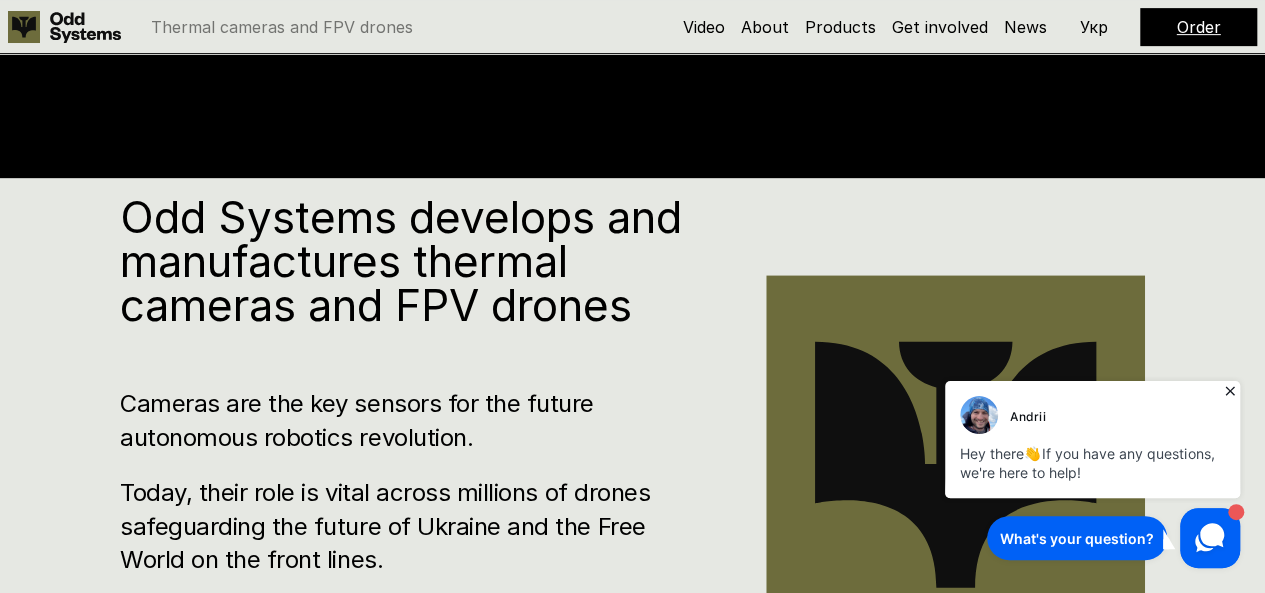 click on "Odd Systems develops and manufactures thermal cameras and FPV drones Cameras are the key sensors for the future autonomous robotics revolution. Today, their role is vital across millions of drones safeguarding the future of Ukraine and the Free World on the front lines. We bring together leading engineers, scientists, and managers to localize production and expertise in Ukraine, contributing to the strategic autonomy of the European continent." at bounding box center (413, 464) 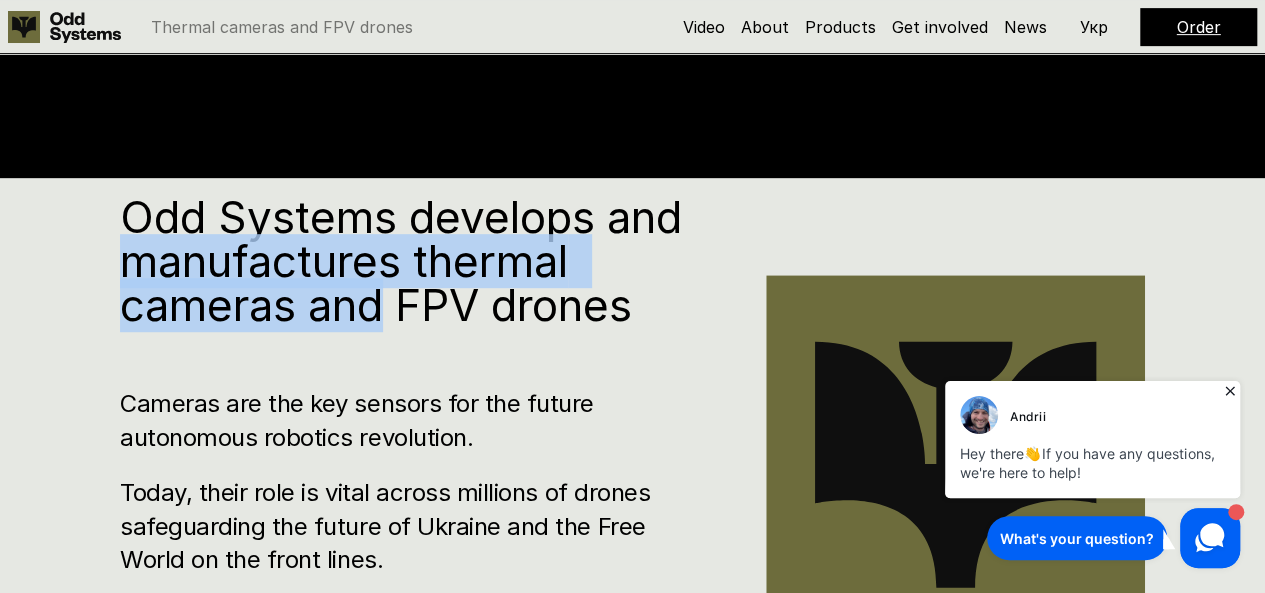 drag, startPoint x: 354, startPoint y: 351, endPoint x: 362, endPoint y: 280, distance: 71.44928 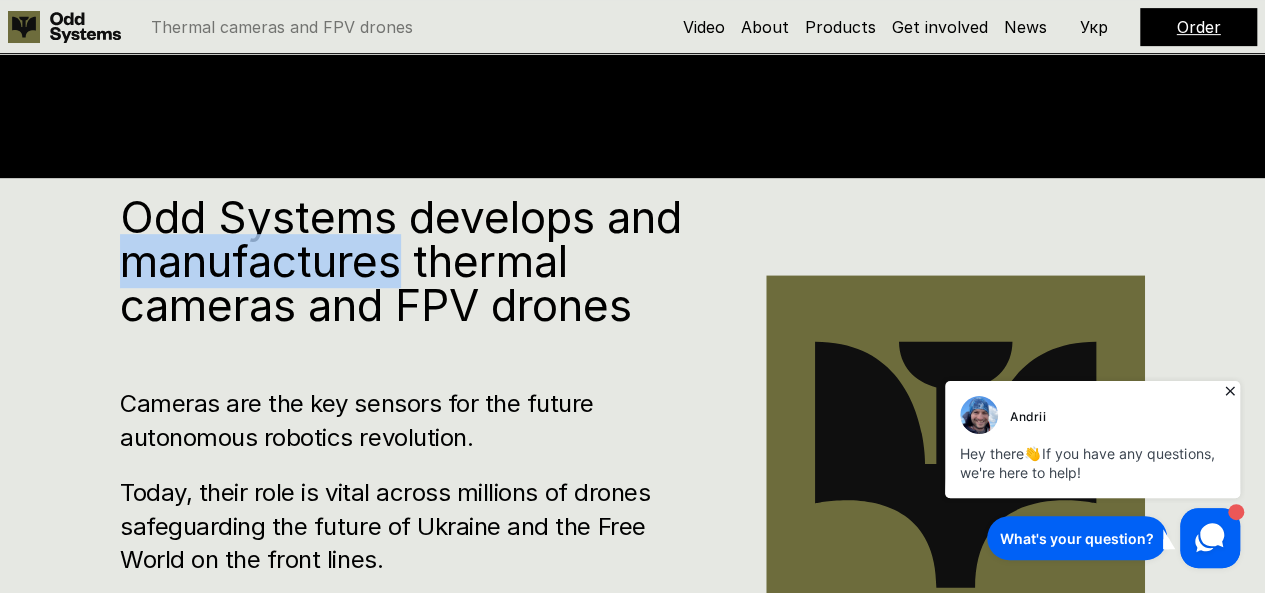 click on "Odd Systems develops and manufactures thermal cameras and FPV drones" at bounding box center [413, 261] 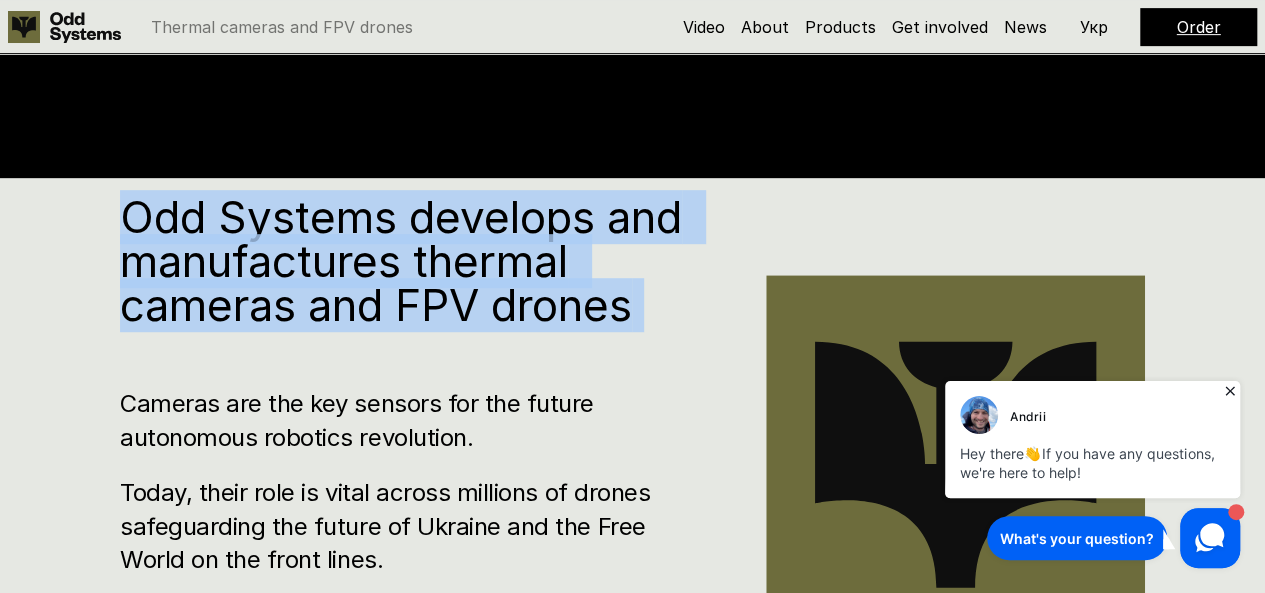 click on "Odd Systems develops and manufactures thermal cameras and FPV drones" at bounding box center [413, 261] 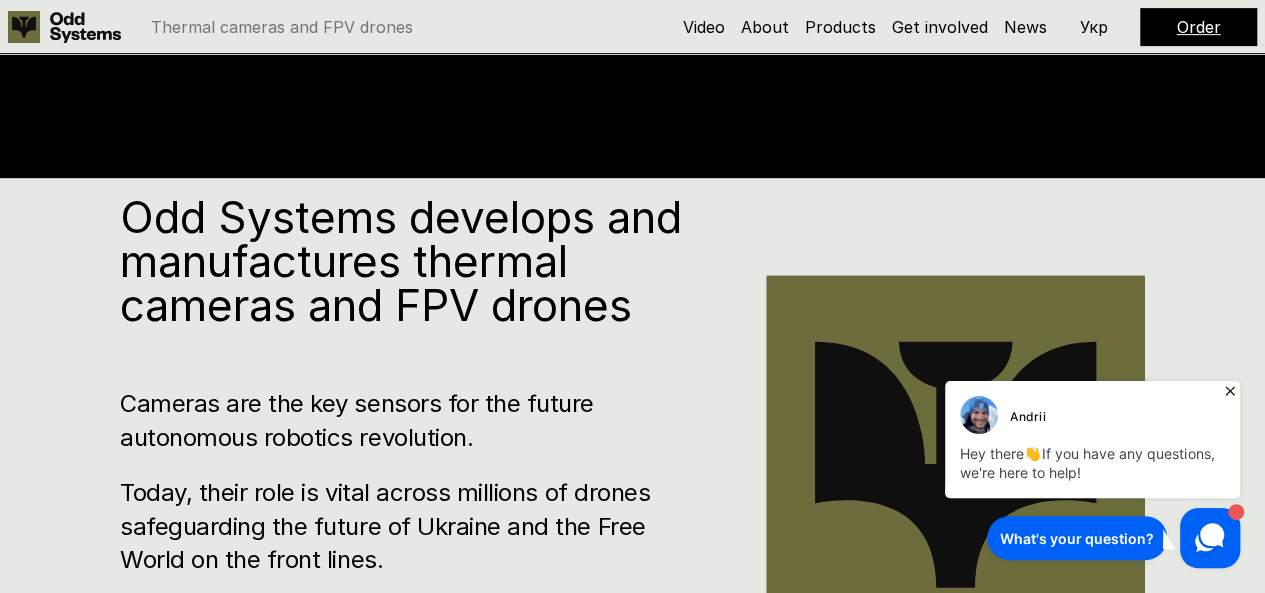 click on "Cameras are the key sensors for the future autonomous robotics revolution." at bounding box center [413, 420] 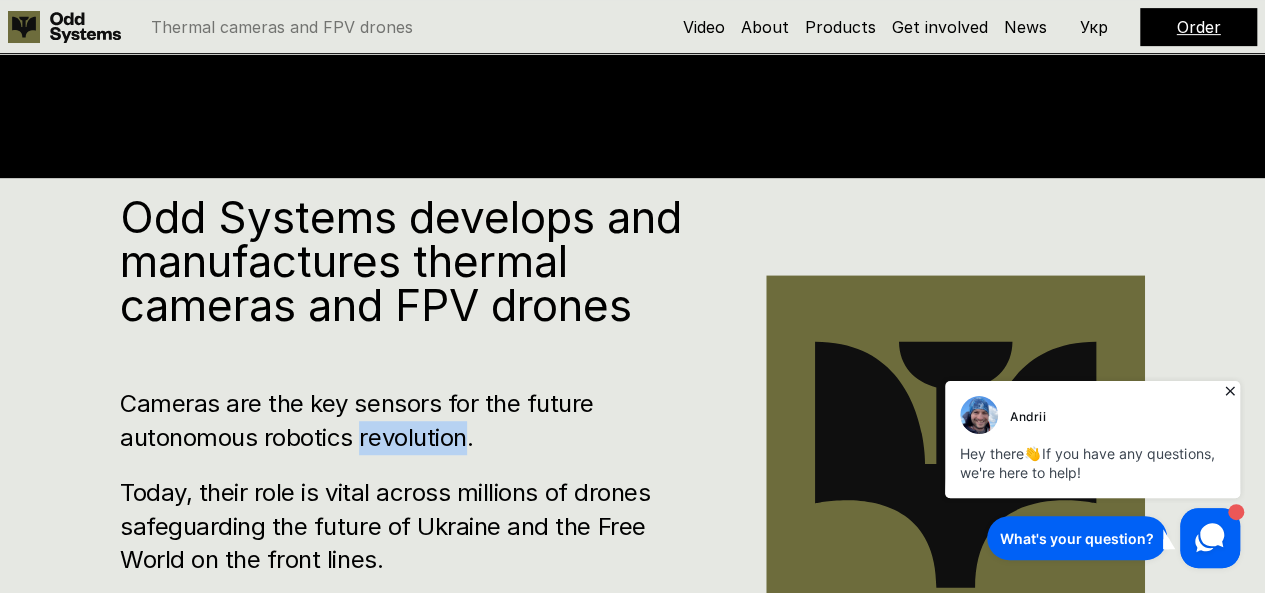 click on "Cameras are the key sensors for the future autonomous robotics revolution." at bounding box center [413, 420] 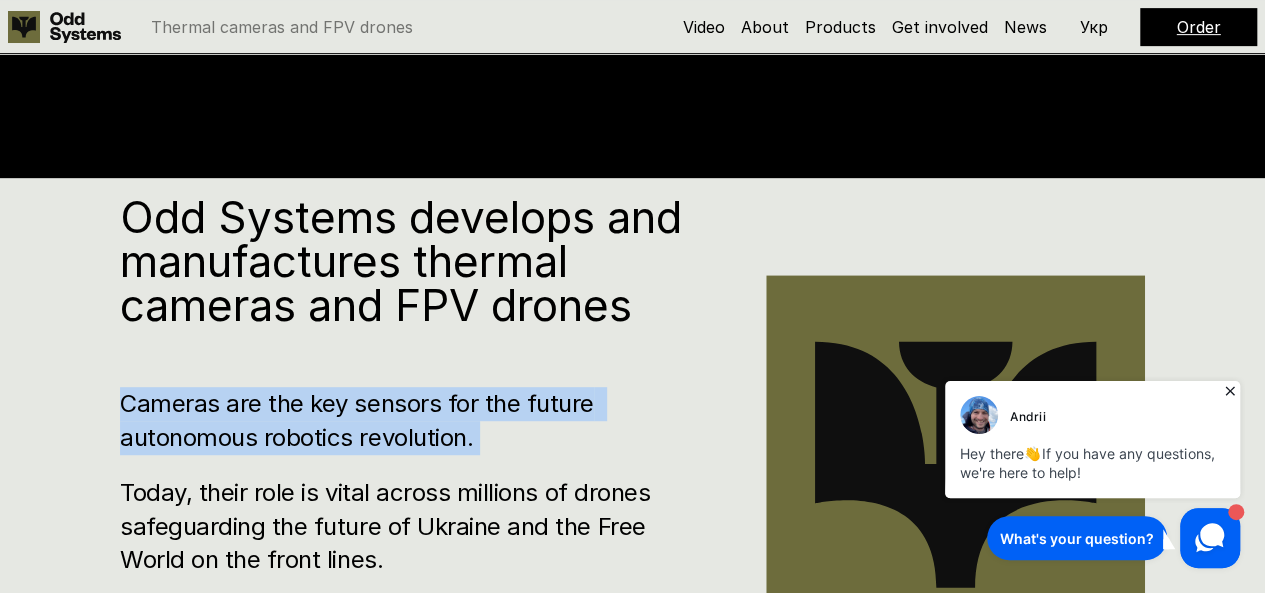 click on "Cameras are the key sensors for the future autonomous robotics revolution." at bounding box center (413, 420) 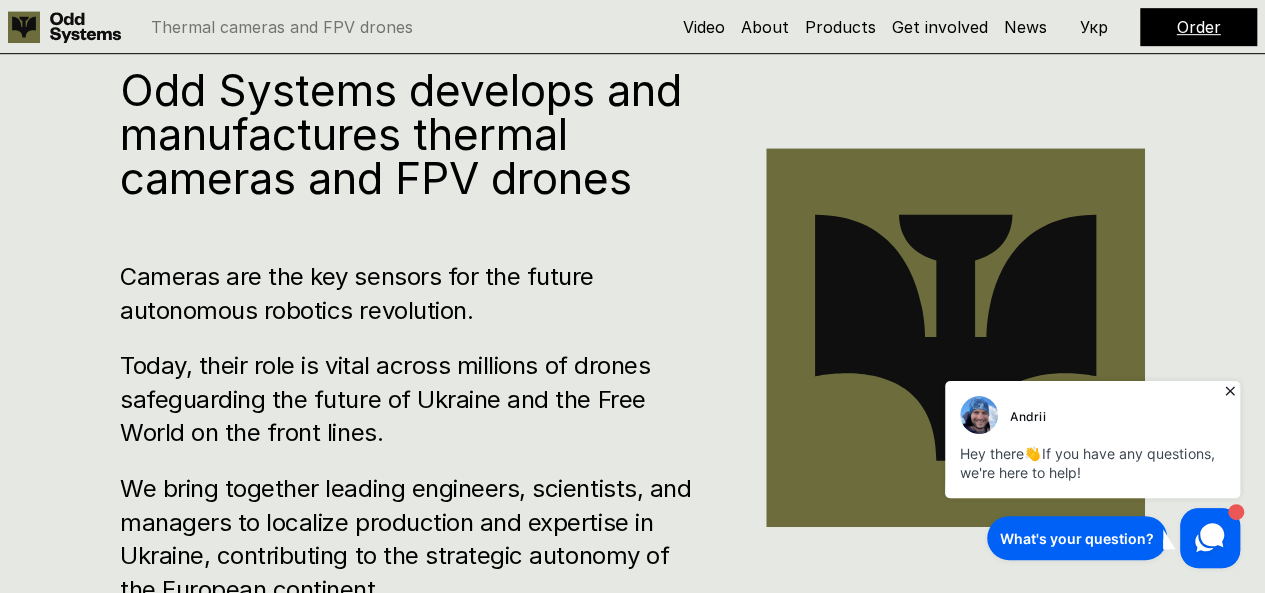 scroll, scrollTop: 574, scrollLeft: 0, axis: vertical 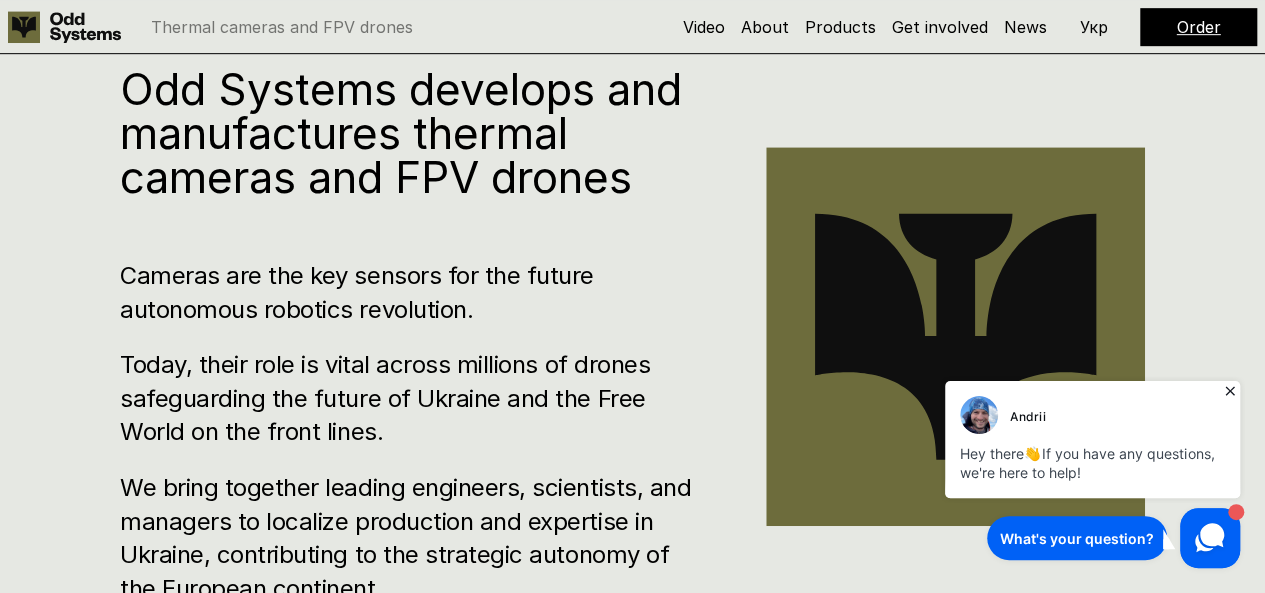 click on "Today, their role is vital across millions of drones safeguarding the future of Ukraine and the Free World on the front lines." at bounding box center [413, 398] 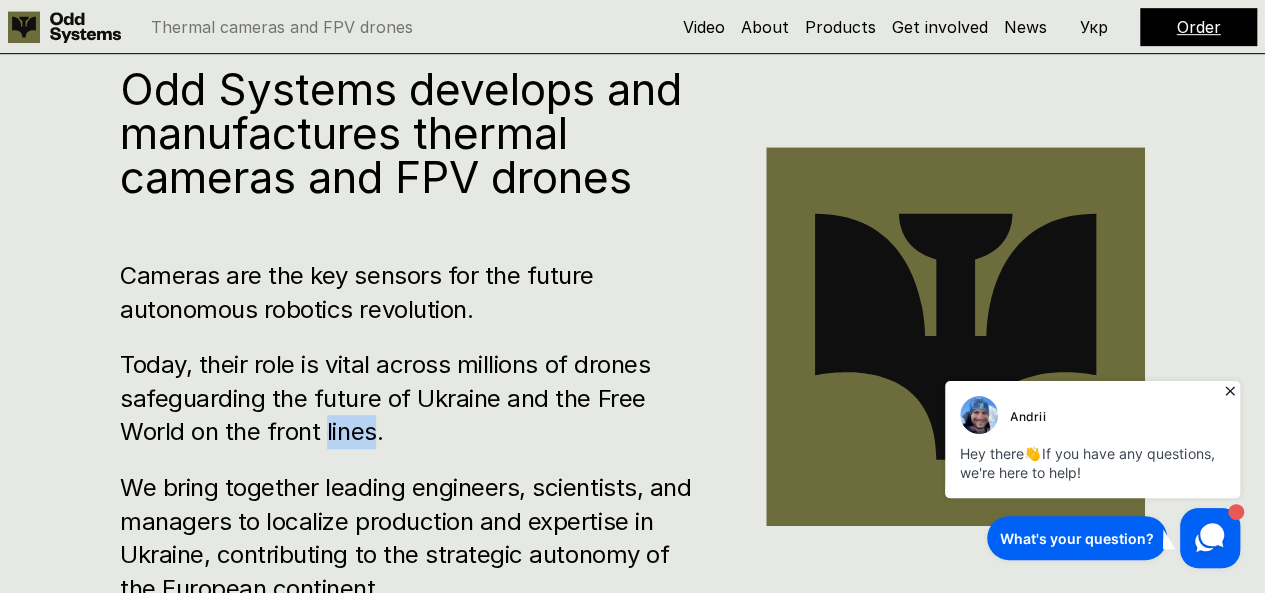 click on "Today, their role is vital across millions of drones safeguarding the future of Ukraine and the Free World on the front lines." at bounding box center (413, 398) 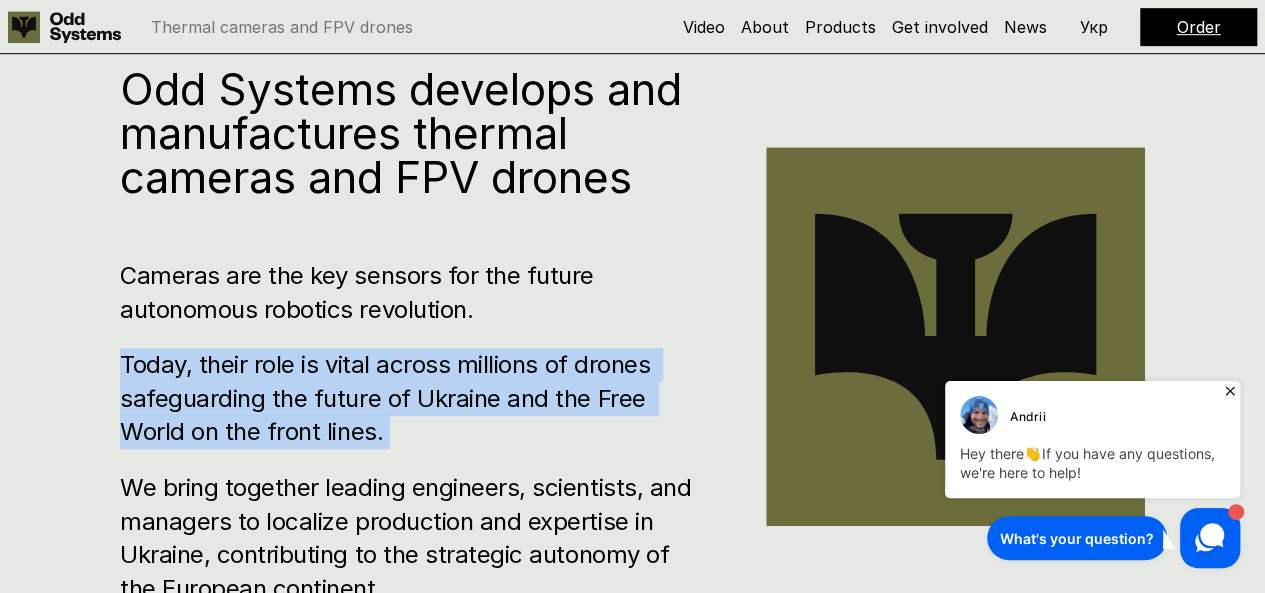 click on "Today, their role is vital across millions of drones safeguarding the future of Ukraine and the Free World on the front lines." at bounding box center [413, 398] 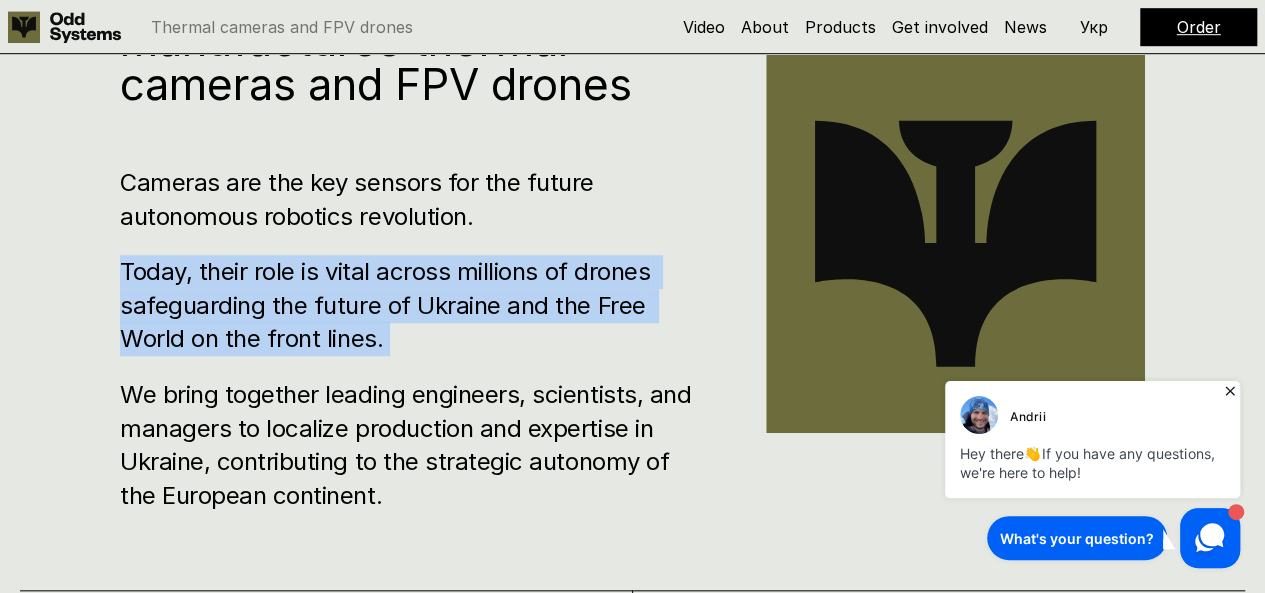 scroll, scrollTop: 668, scrollLeft: 0, axis: vertical 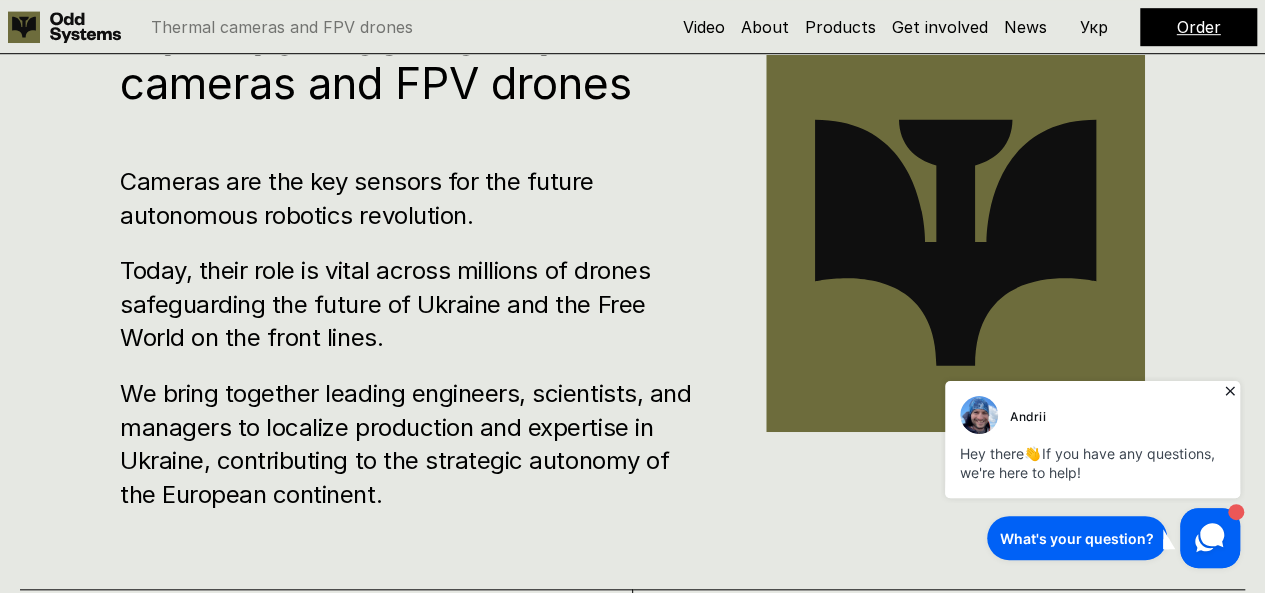 click on "We bring together leading engineers, scientists, and managers to localize production and expertise in Ukraine, contributing to the strategic autonomy of the European continent." at bounding box center (413, 444) 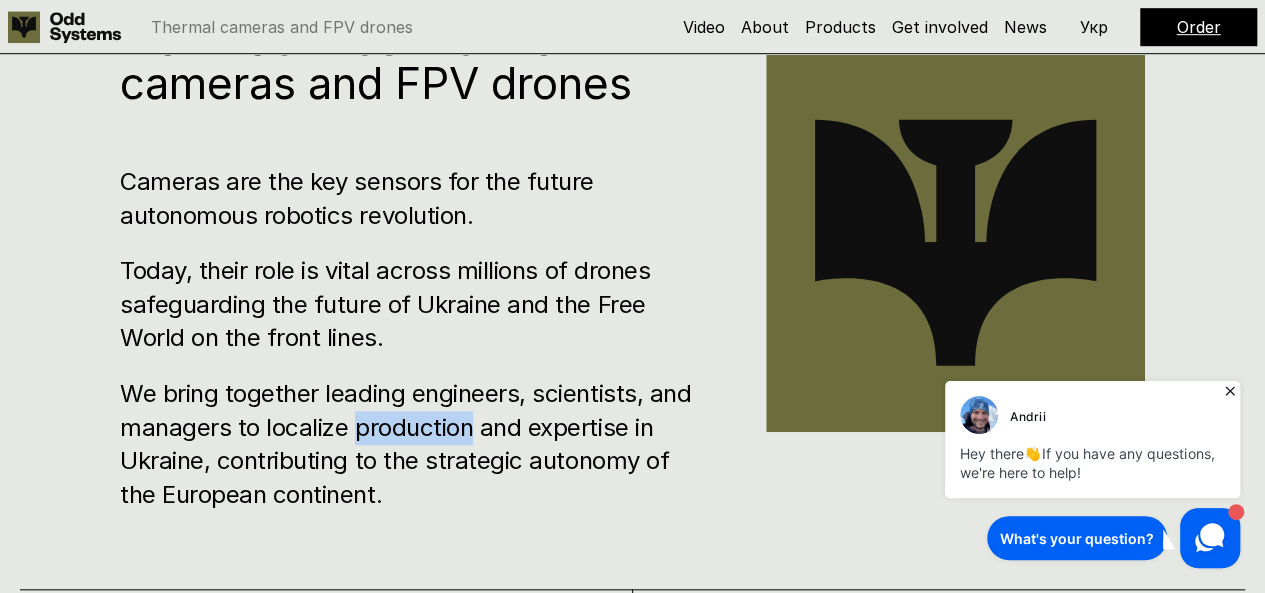 click on "We bring together leading engineers, scientists, and managers to localize production and expertise in Ukraine, contributing to the strategic autonomy of the European continent." at bounding box center [413, 444] 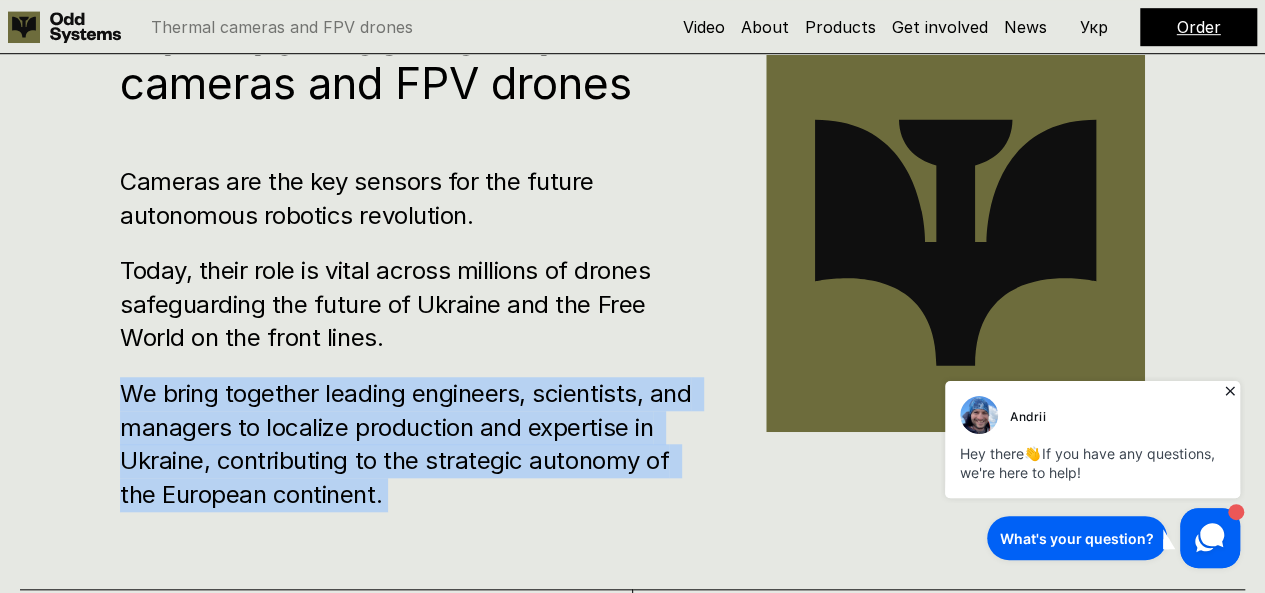 click on "We bring together leading engineers, scientists, and managers to localize production and expertise in Ukraine, contributing to the strategic autonomy of the European continent." at bounding box center [413, 444] 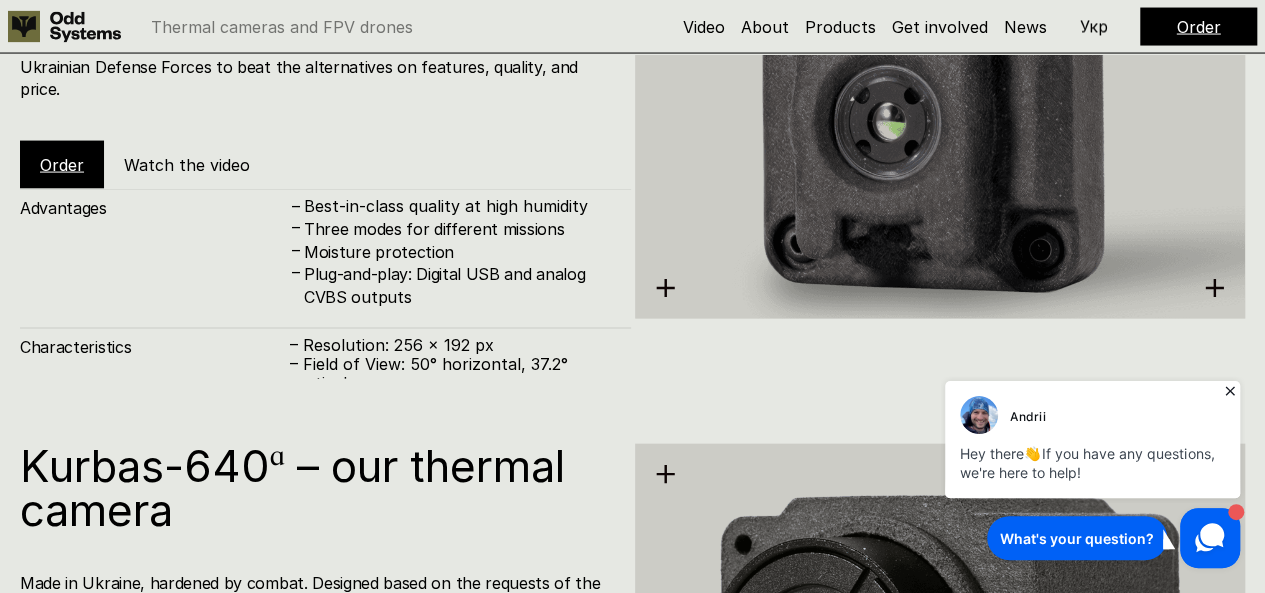 scroll, scrollTop: 2030, scrollLeft: 0, axis: vertical 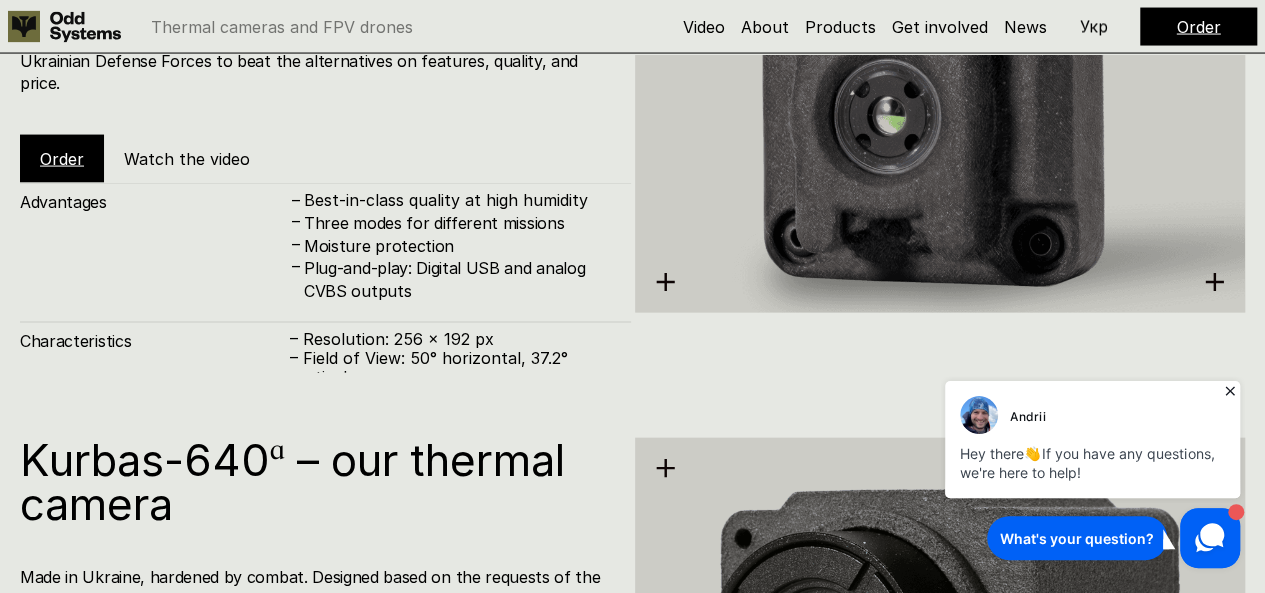 click on "Укр" at bounding box center [1094, 27] 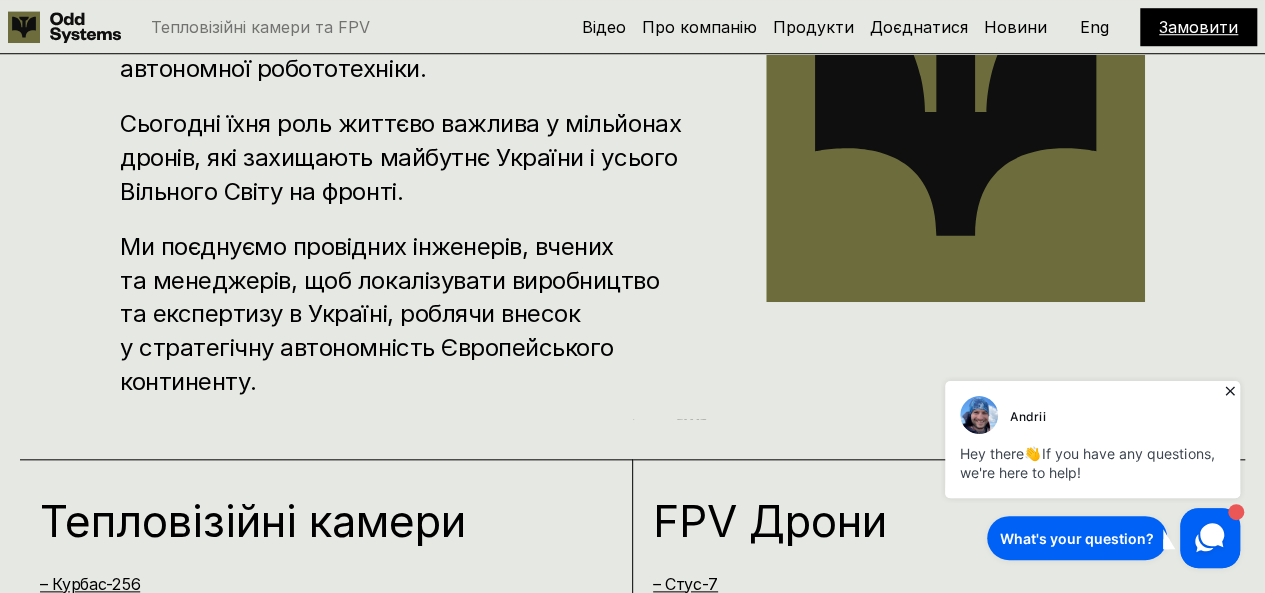 scroll, scrollTop: 797, scrollLeft: 0, axis: vertical 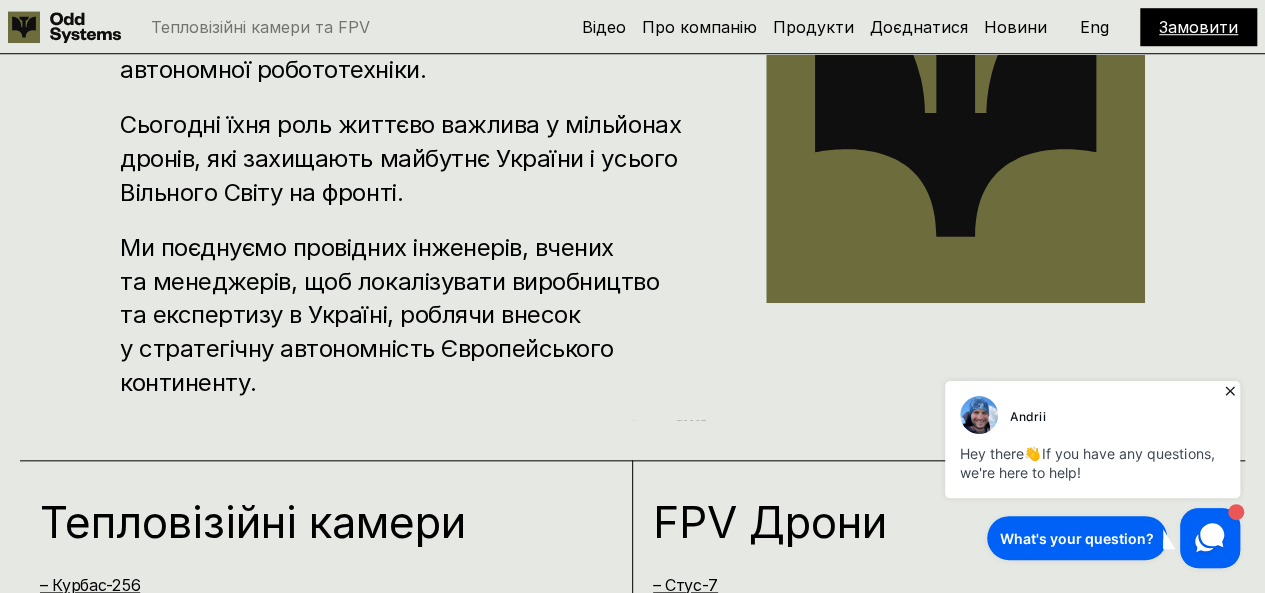 click on "Ми поєднуємо провідних інженерів, вчених та менеджерів, щоб локалізувати виробництво та експертизу в Україні, роблячи внесок у стратегічну автономність Європейського континенту." at bounding box center [413, 315] 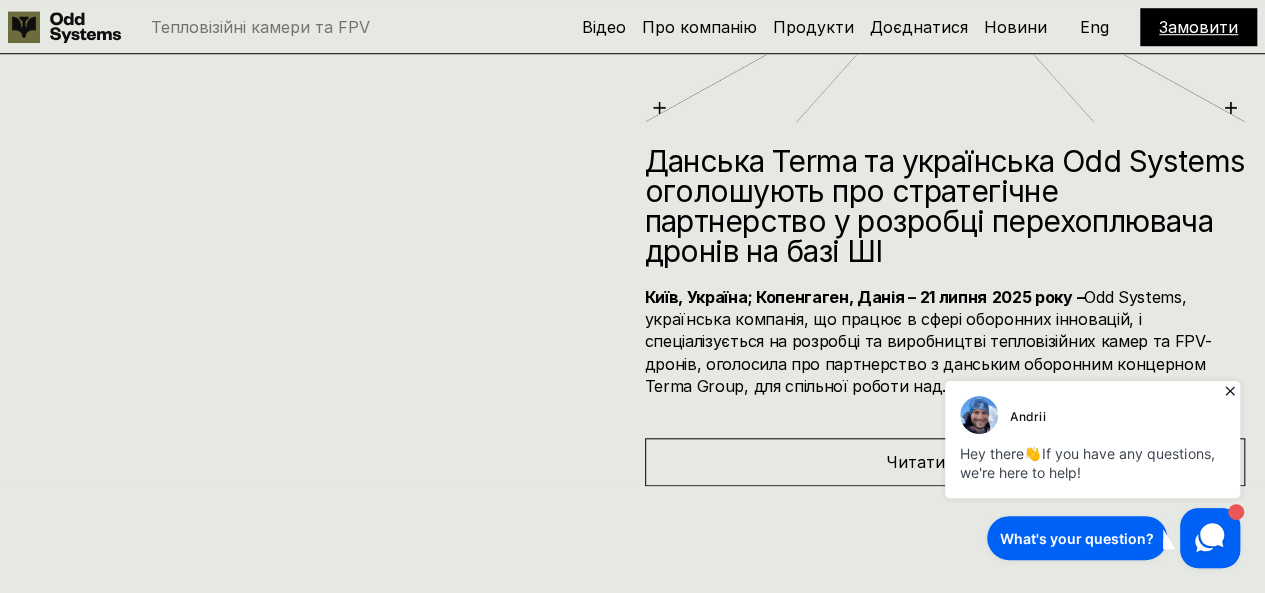 scroll, scrollTop: 8355, scrollLeft: 0, axis: vertical 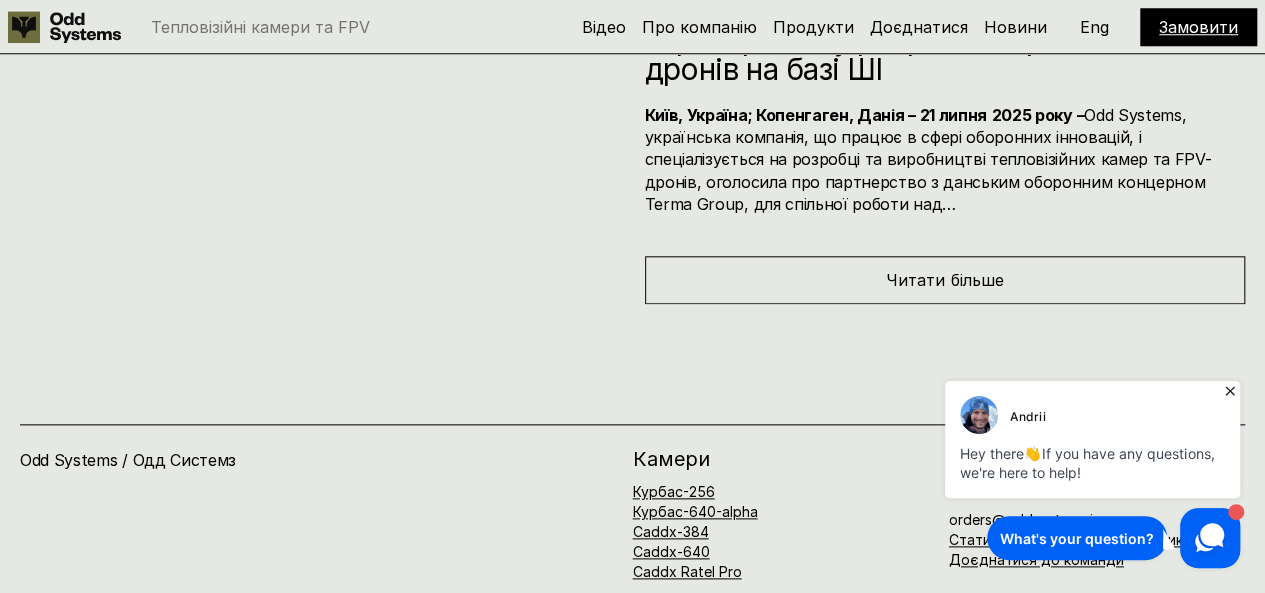 click on "Читати більше" at bounding box center [945, 280] 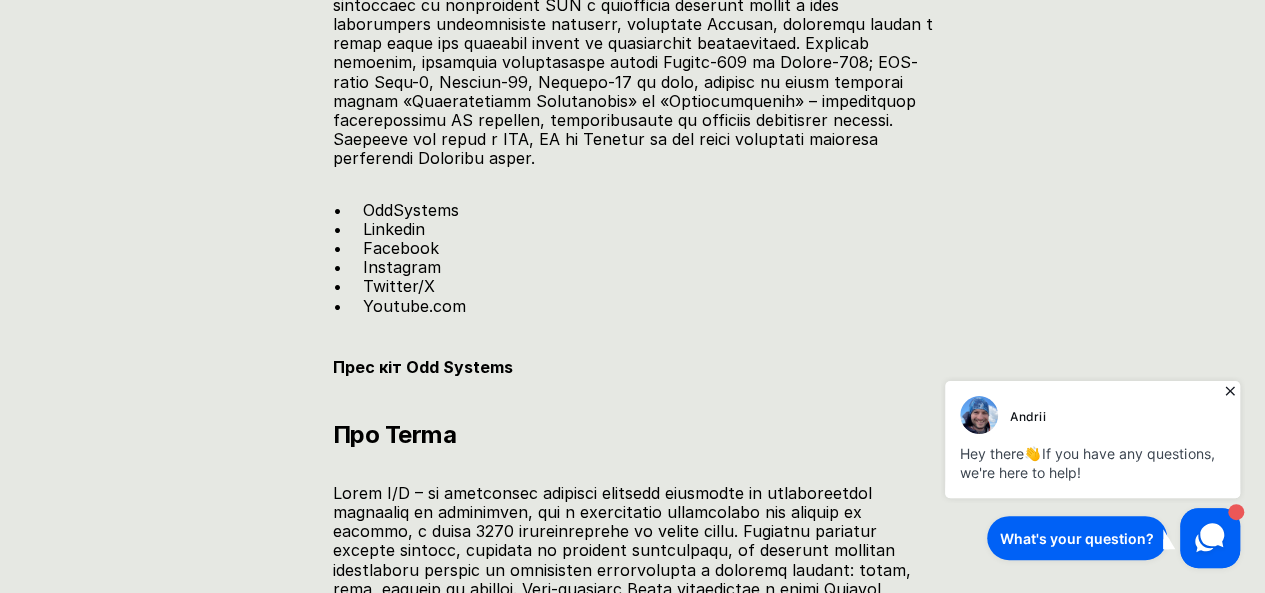 scroll, scrollTop: 3181, scrollLeft: 0, axis: vertical 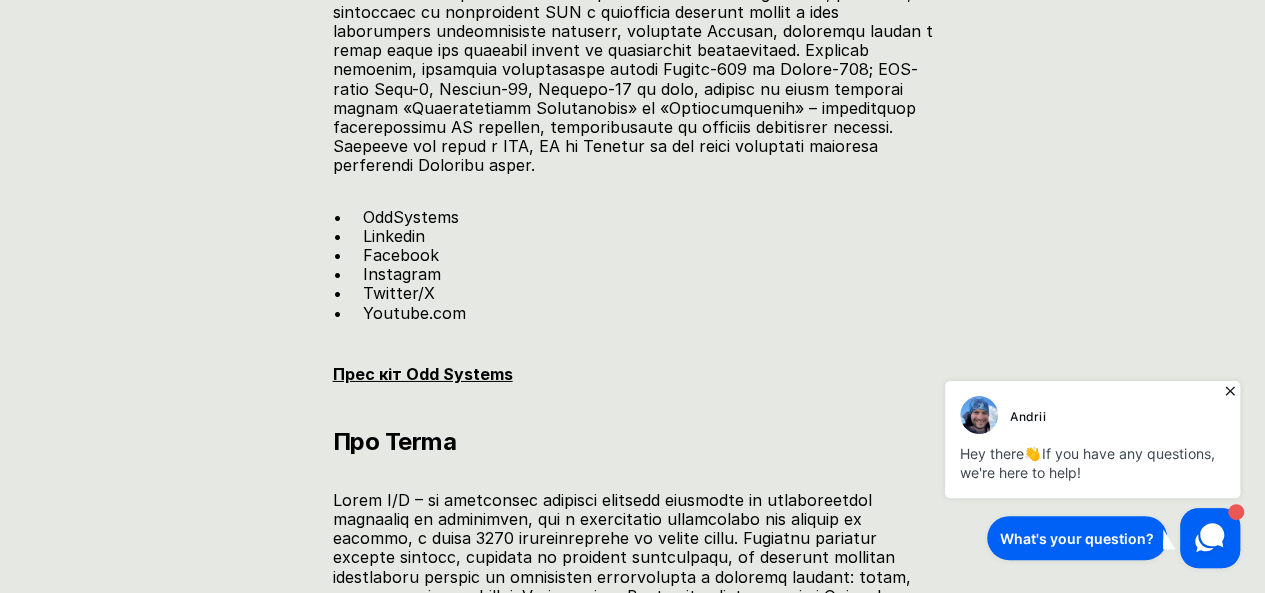 click on "Прес кіт Odd Systems" at bounding box center [423, 374] 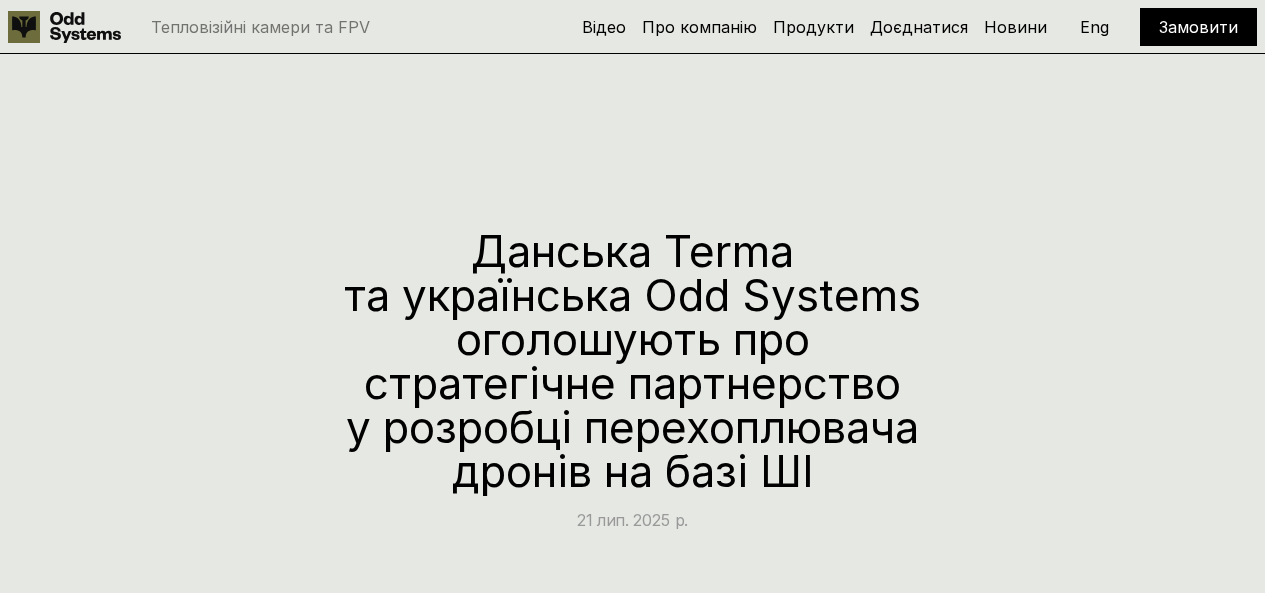 scroll, scrollTop: 0, scrollLeft: 0, axis: both 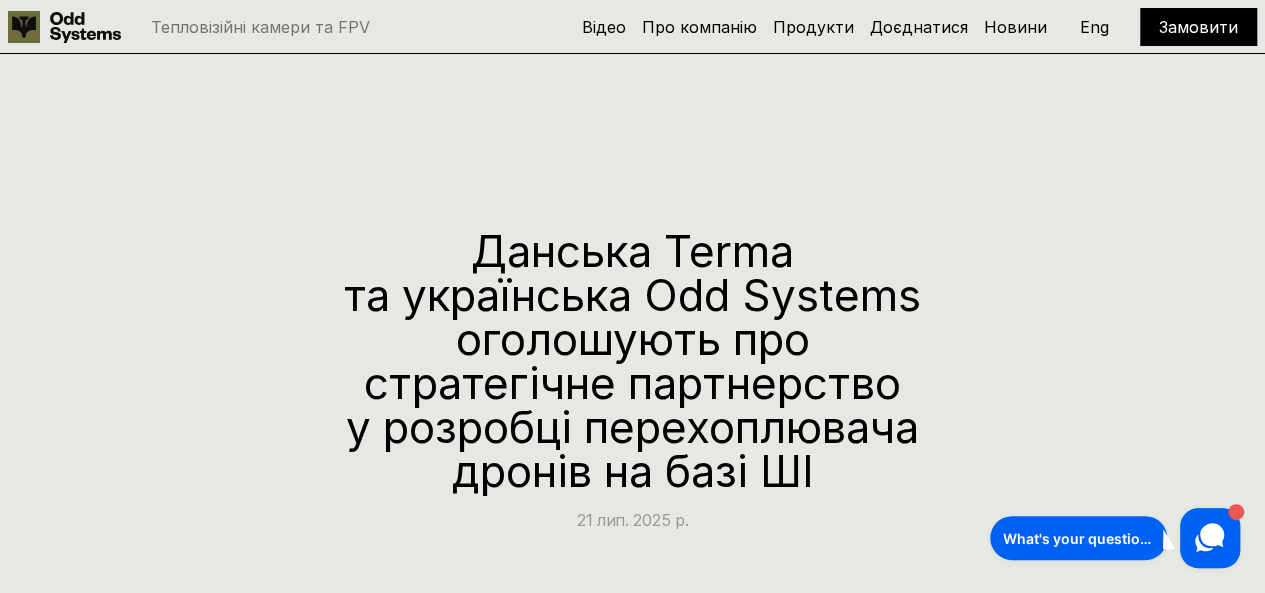 click on "Тепловізійні камери та FPV Відео Про компанію Продукти Доєднатися Новини Замовити Eng Данська Terma та українська Odd Systems оголошують про стратегічне партнерство у розробці перехоплювача дронів на базі ШІ 21 лип. 2025 р. [CITY], [COUNTRY]; Копенгаген, Данія – 21 липня 2025 року – Odd Systems, українська компанія, що працює в сфері оборонних інновацій, і спеціалізується на розробці та виробництві тепловізійних камер та FPV-дронів, оголосила про партнерство з данським оборонним концерном Terma Group, для спільної роботи над недорогим перехоплювачем дронів на базі ШІ. Ярослав Ажнюк" at bounding box center (632, 2480) 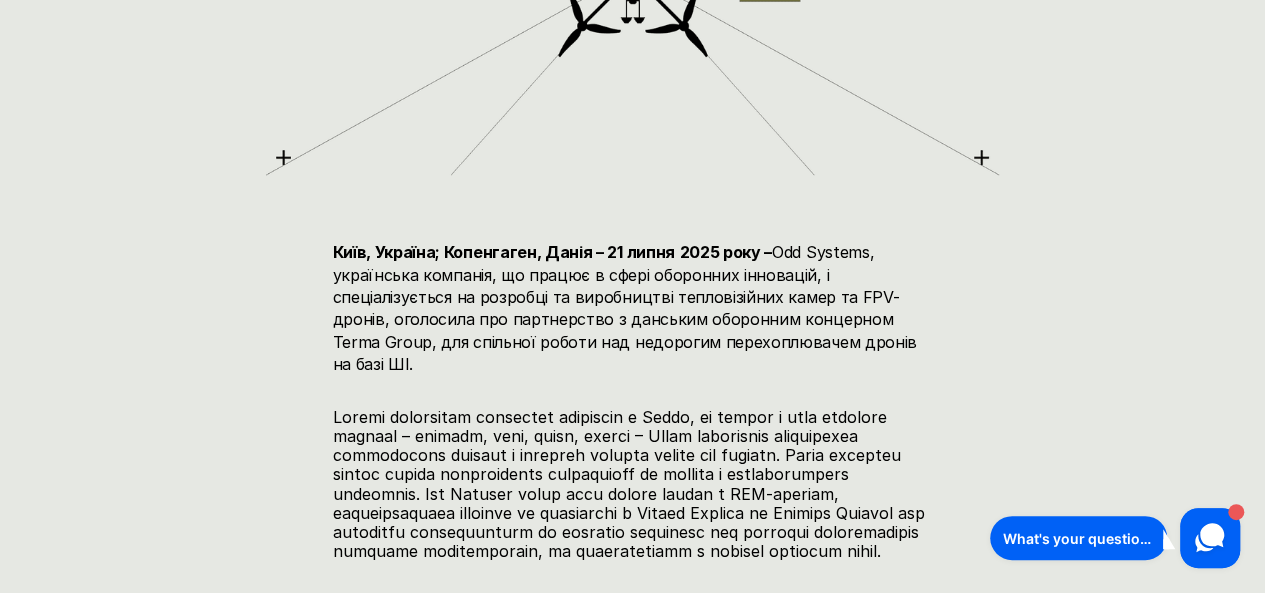 scroll, scrollTop: 848, scrollLeft: 0, axis: vertical 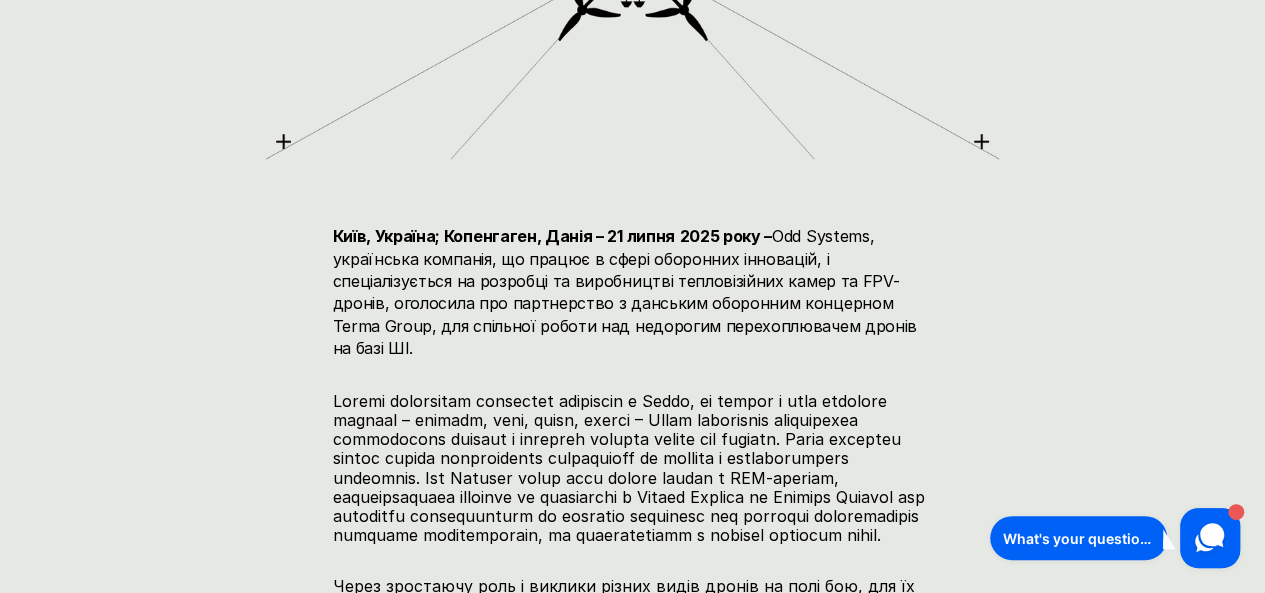 click at bounding box center [633, 469] 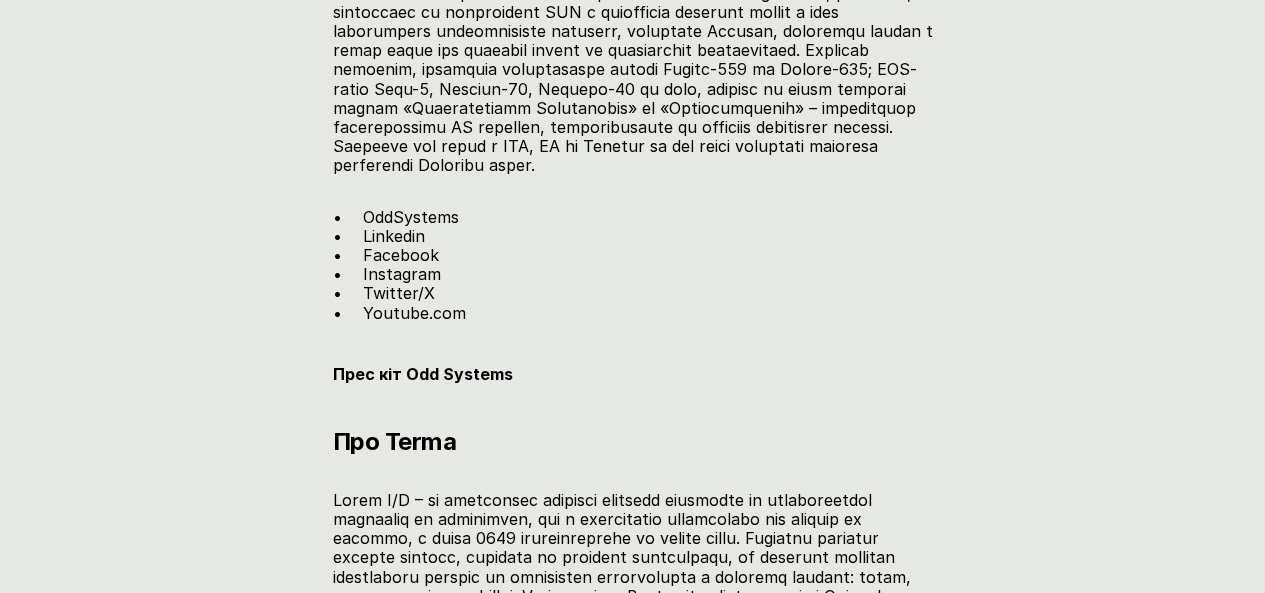 scroll, scrollTop: 4392, scrollLeft: 0, axis: vertical 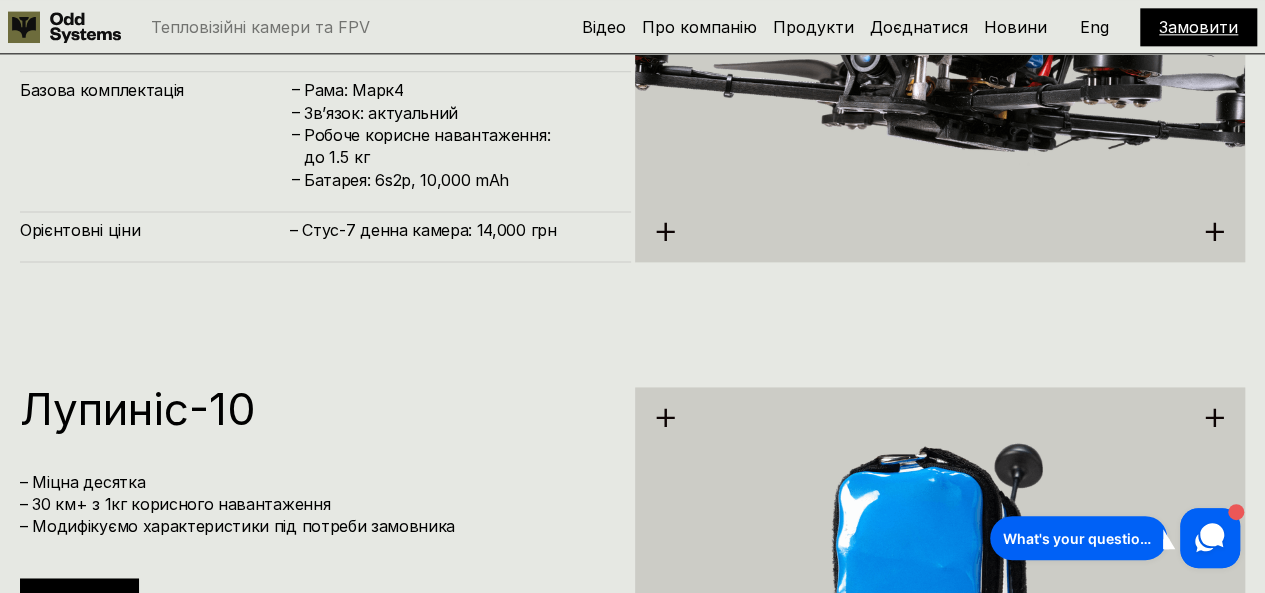 click on "Відео Про компанію Продукти Доєднатися Новини Замовити Eng" at bounding box center [919, 27] 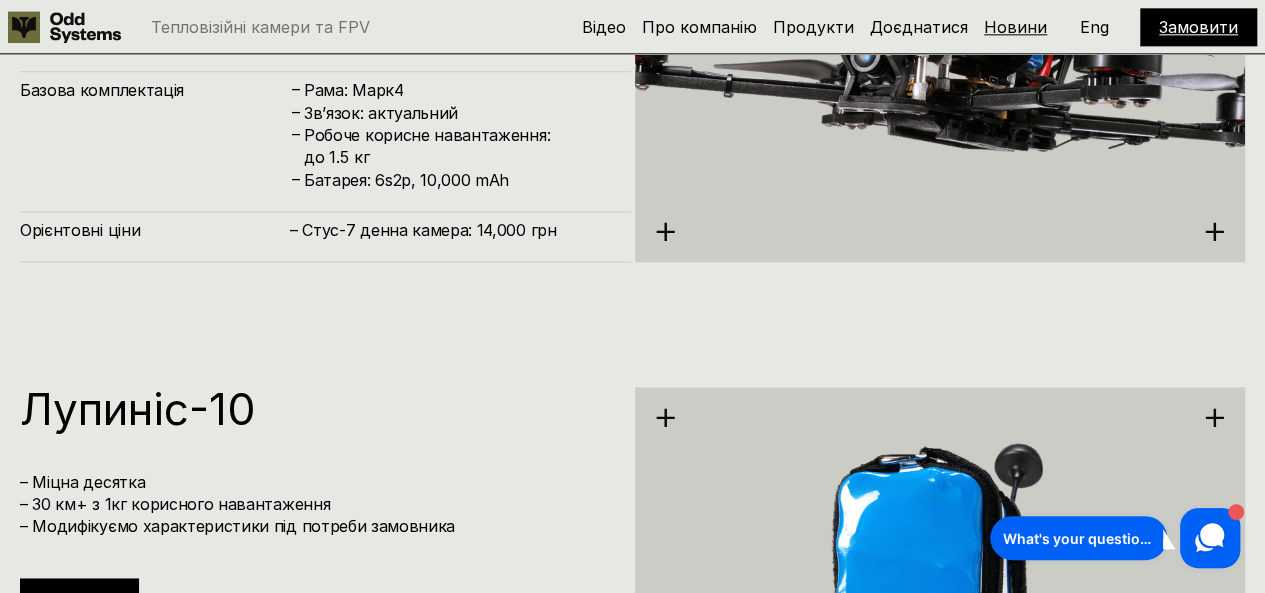 click on "Новини" at bounding box center [1015, 27] 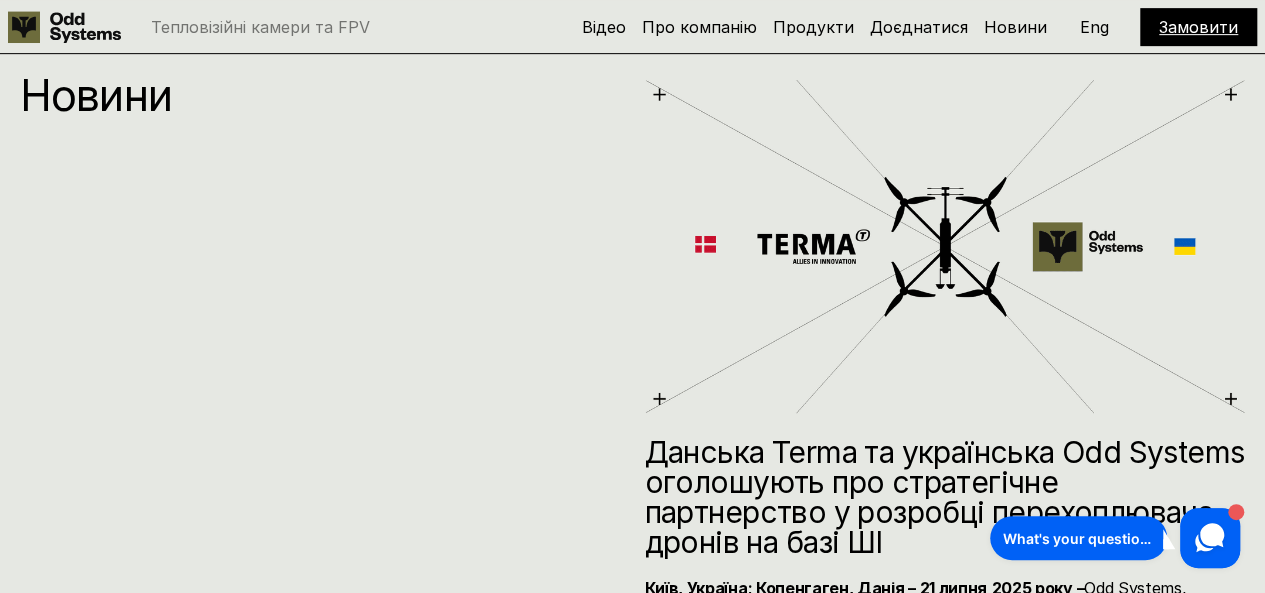 scroll, scrollTop: 8357, scrollLeft: 0, axis: vertical 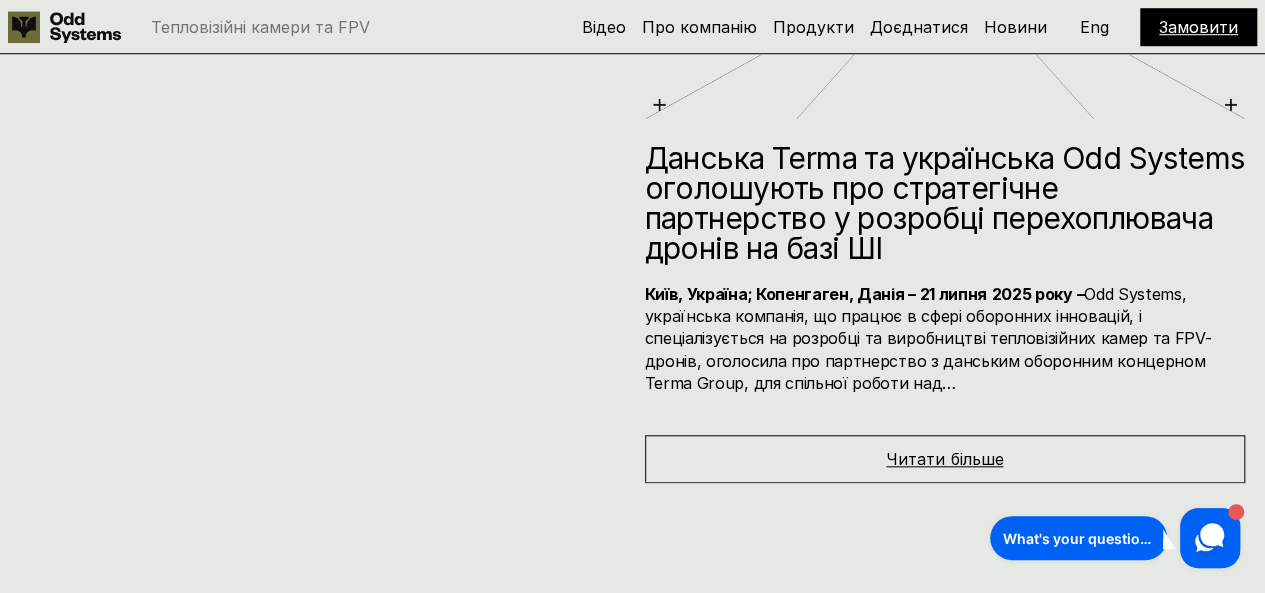 click on "Читати більше" at bounding box center [944, 459] 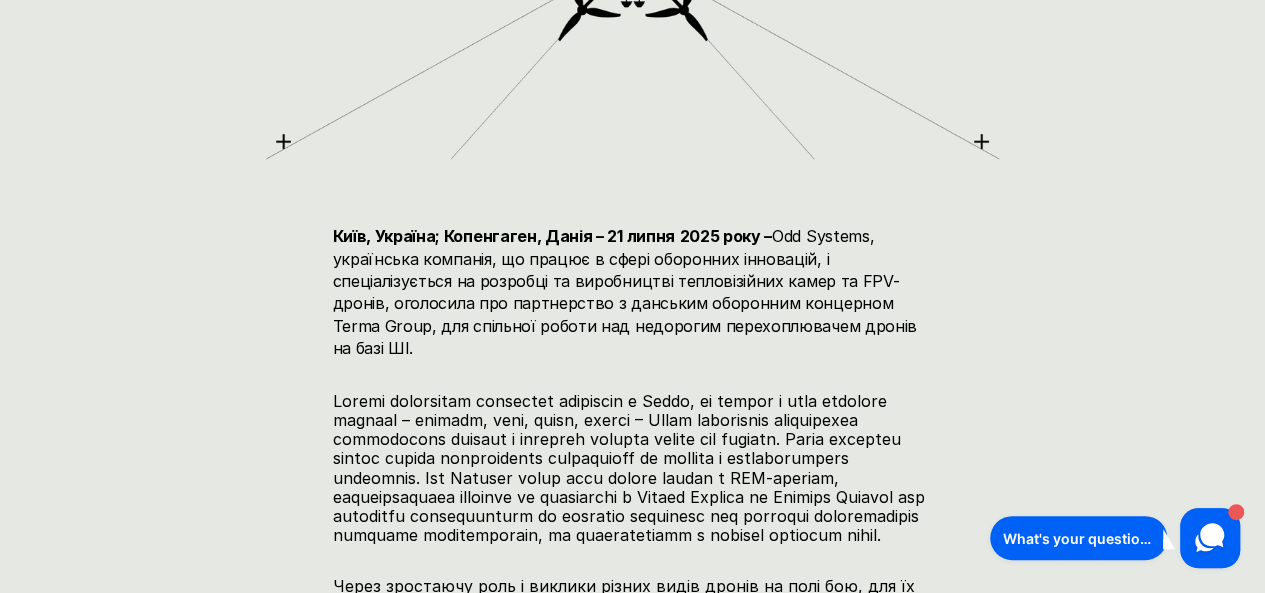 scroll, scrollTop: 844, scrollLeft: 0, axis: vertical 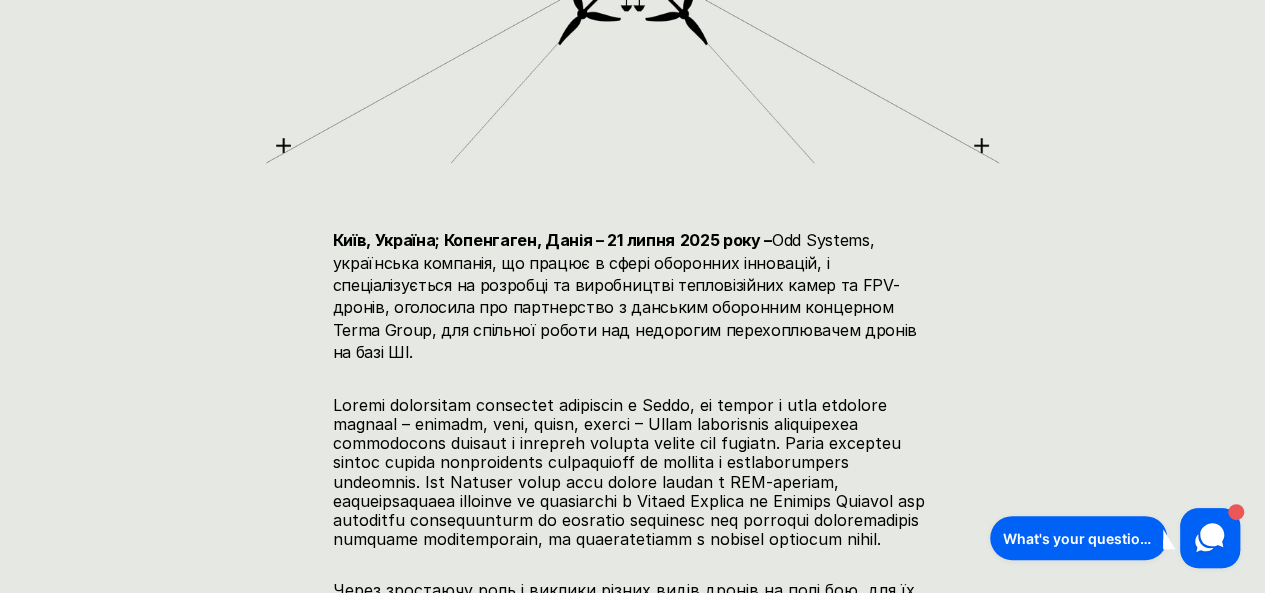 click at bounding box center (633, 473) 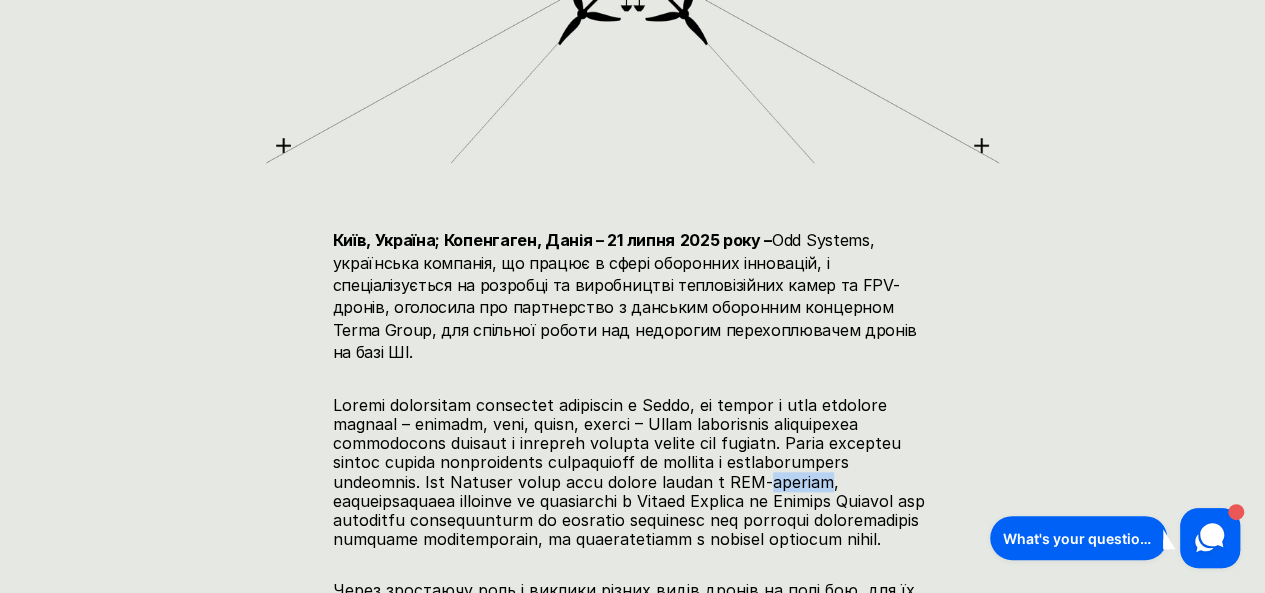 click at bounding box center [633, 473] 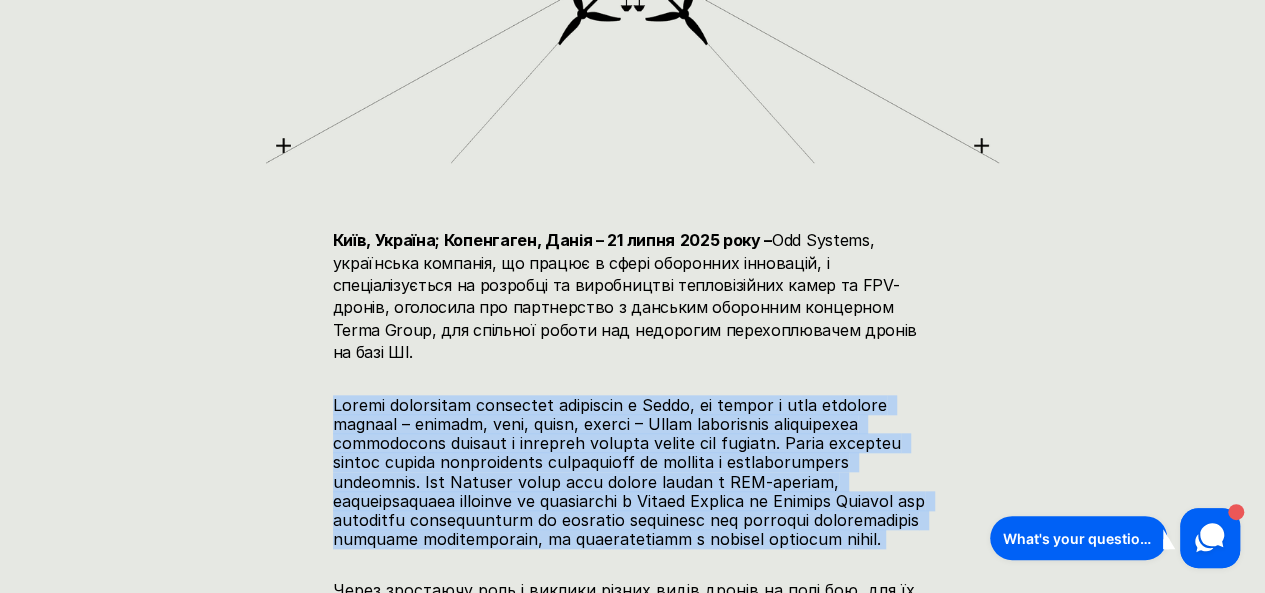 click at bounding box center (633, 473) 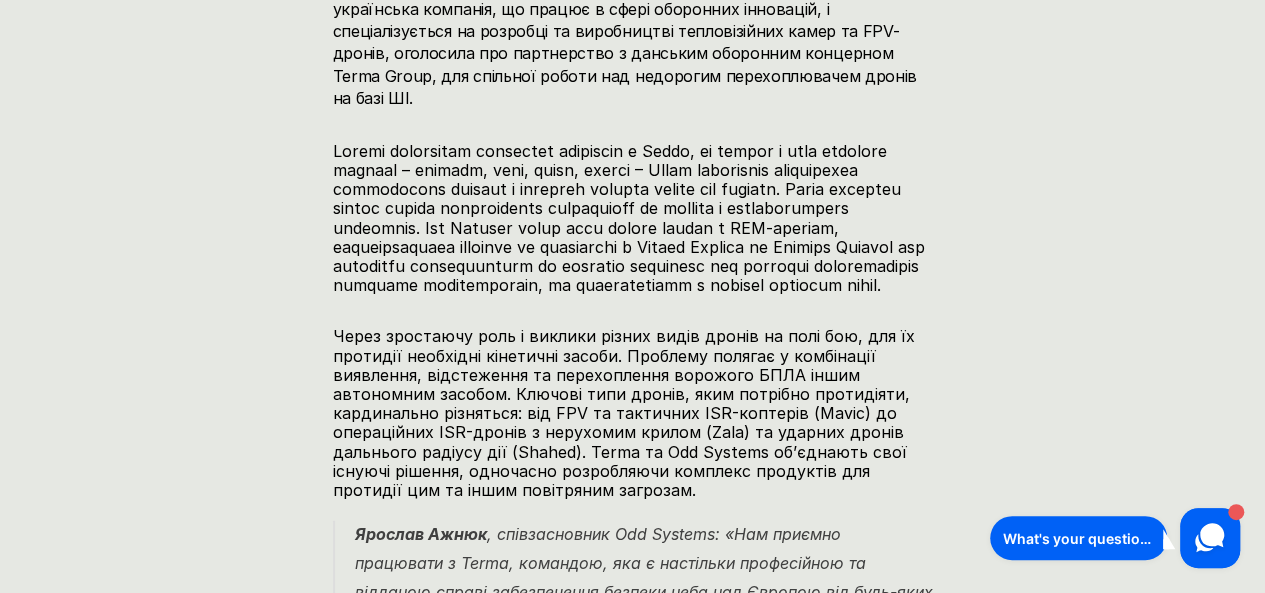 click on "Через зростаючу роль і виклики різних видів дронів на полі бою, для їх протидії необхідні кінетичні засоби. Проблему полягає у комбінації виявлення, відстеження та перехоплення ворожого БПЛА іншим автономним засобом. Ключові типи дронів, яким потрібно протидіяти, кардинально різняться: від FPV та тактичних ISR-коптерів (Mavic) до операційних ISR-дронів з нерухомим крилом (Zala) та ударних дронів дальнього радіусу дії (Shahed). Terma та Odd Systems об’єднають свої існуючі рішення, одночасно розробляючи комплекс продуктів для протидії цим та іншим повітряним загрозам." at bounding box center (633, 413) 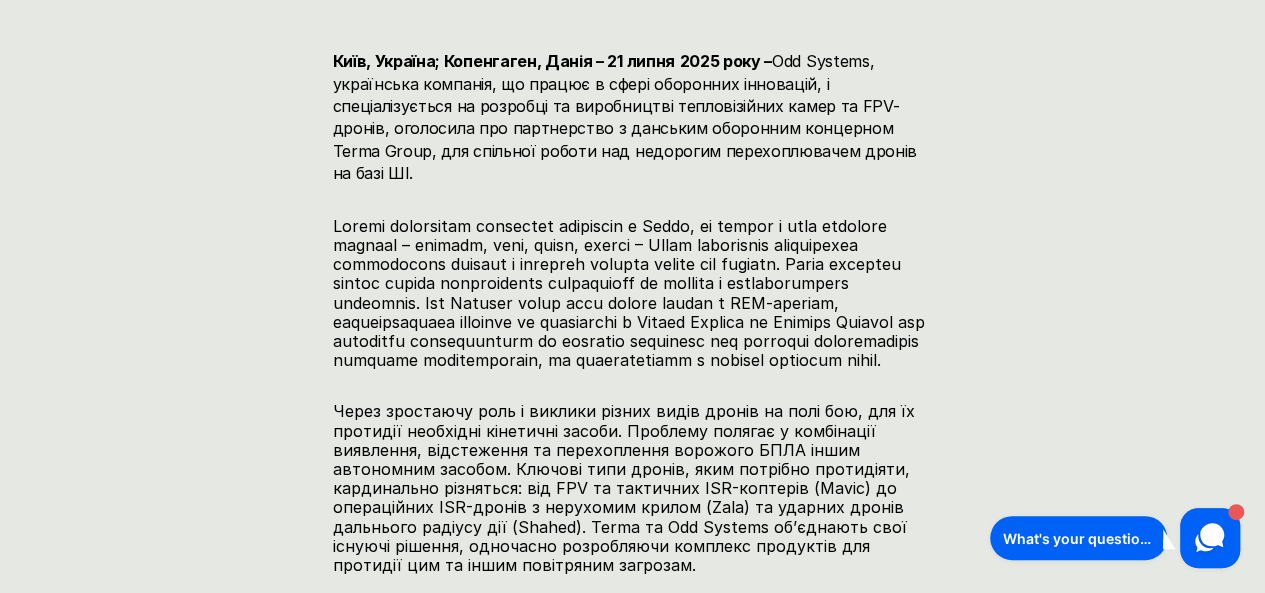 scroll, scrollTop: 1024, scrollLeft: 0, axis: vertical 